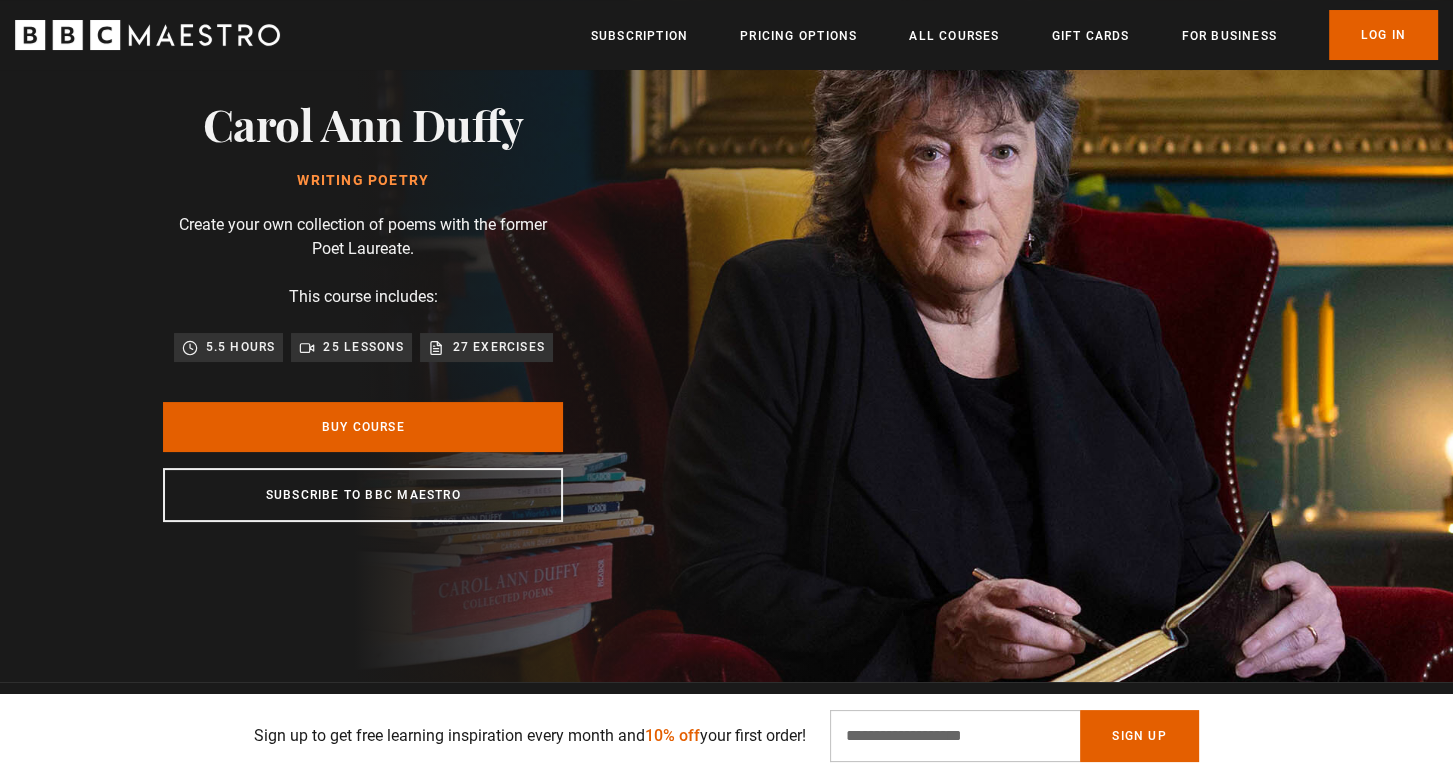 scroll, scrollTop: 200, scrollLeft: 0, axis: vertical 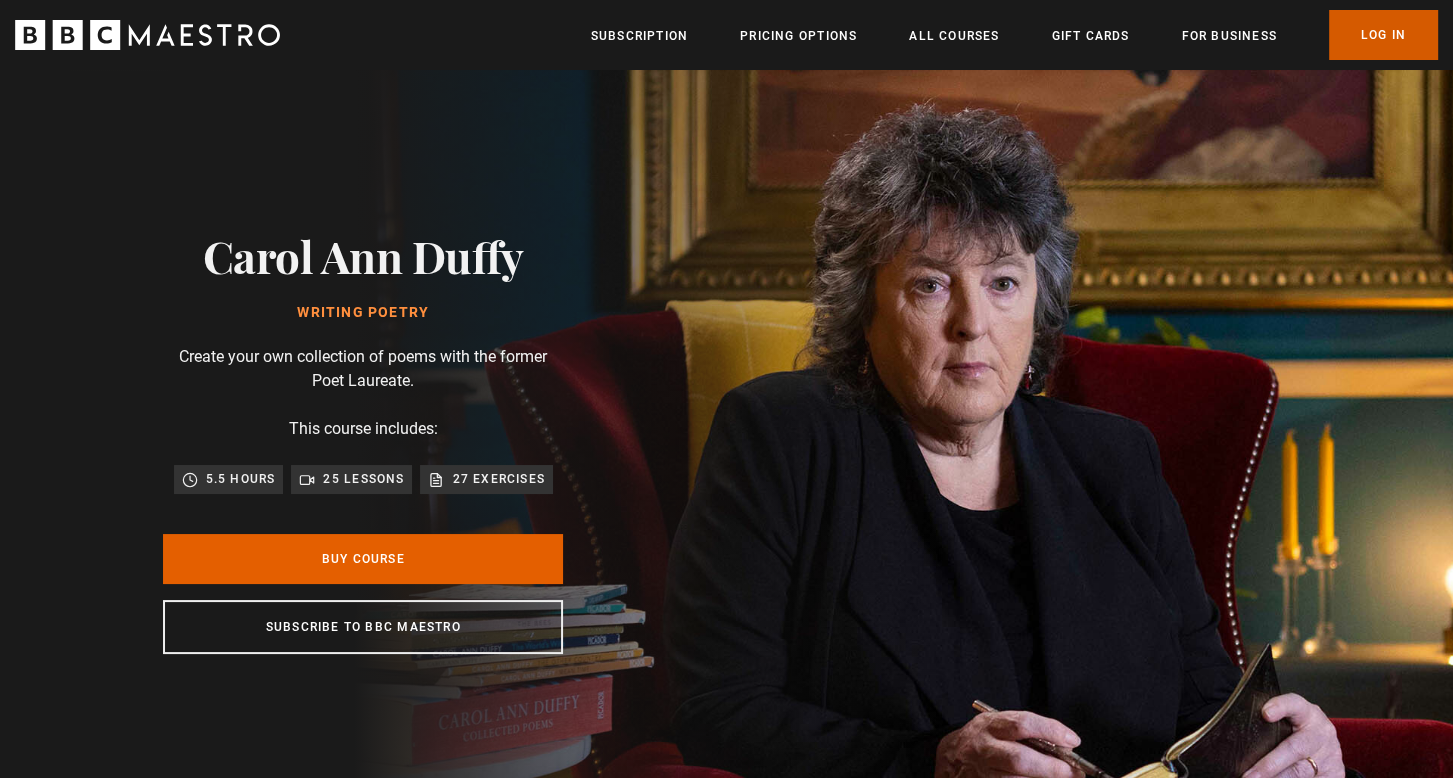 drag, startPoint x: 1390, startPoint y: 29, endPoint x: 1265, endPoint y: 193, distance: 206.2062 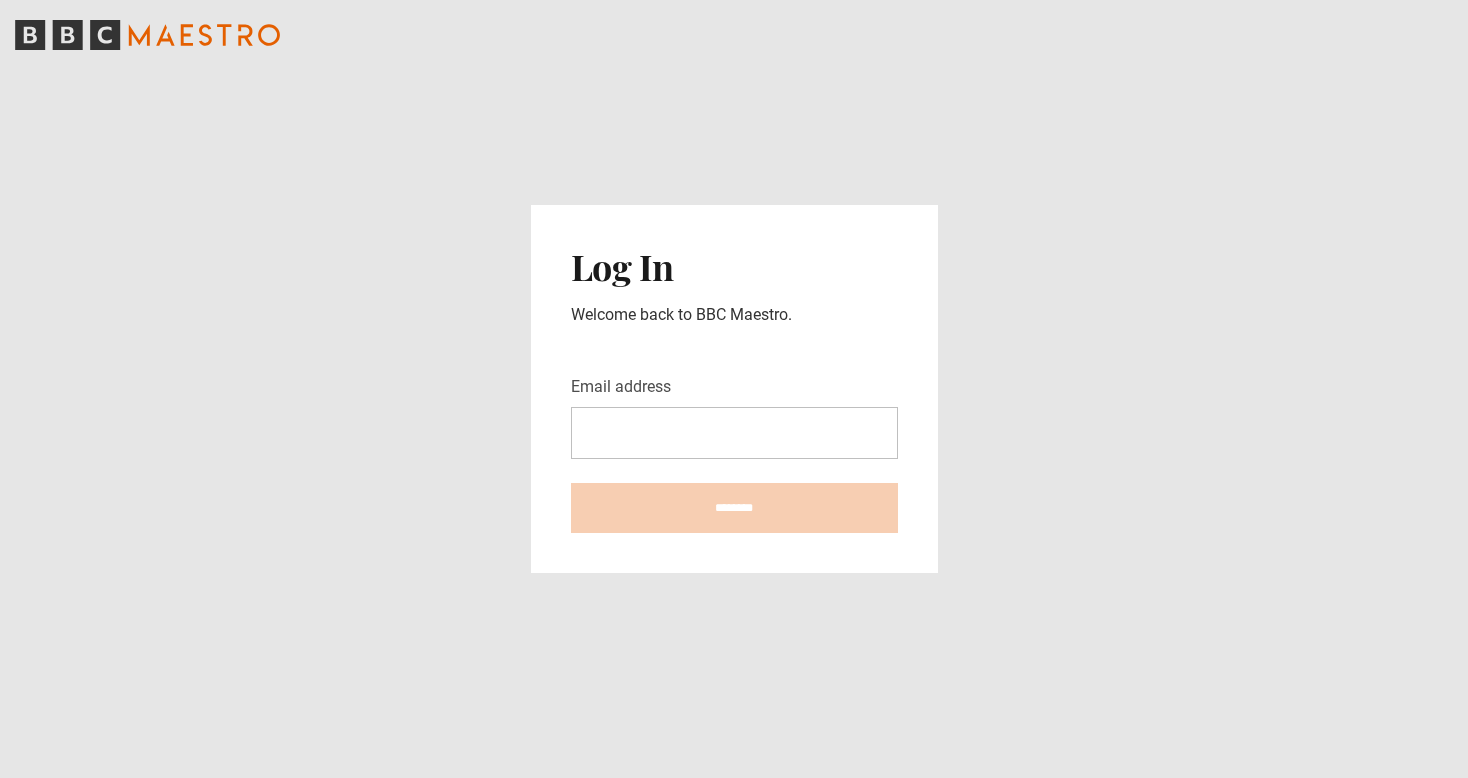 scroll, scrollTop: 0, scrollLeft: 0, axis: both 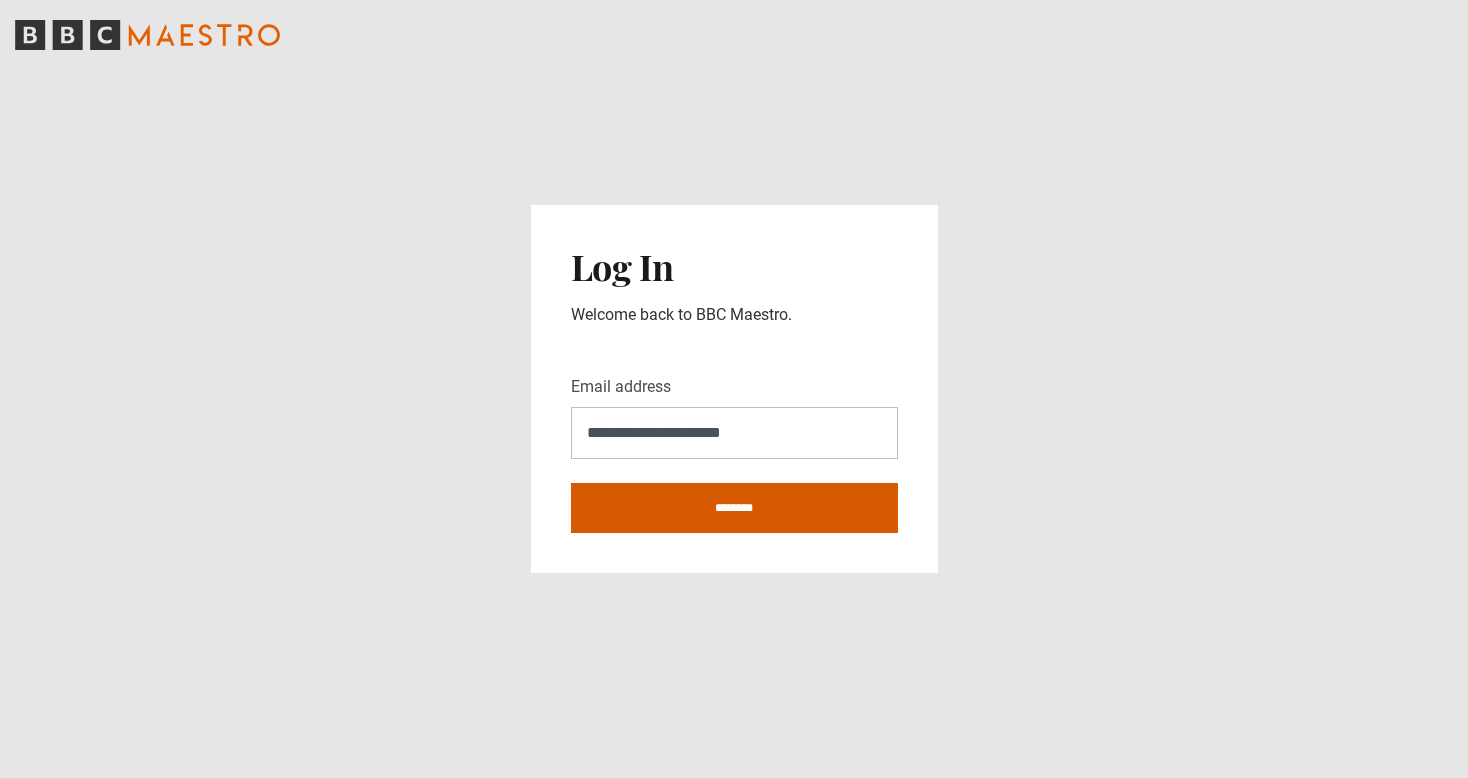 click on "********" at bounding box center [734, 508] 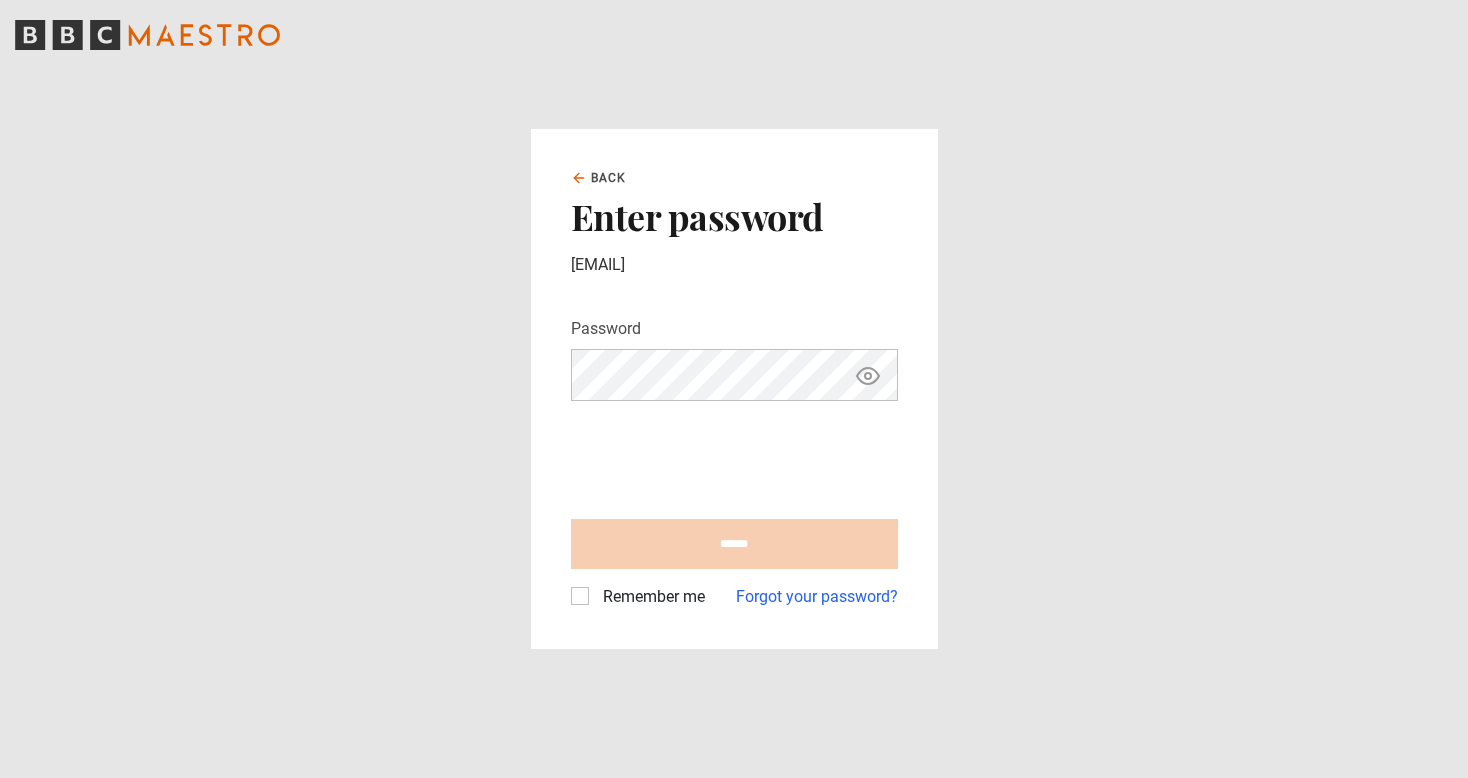 scroll, scrollTop: 0, scrollLeft: 0, axis: both 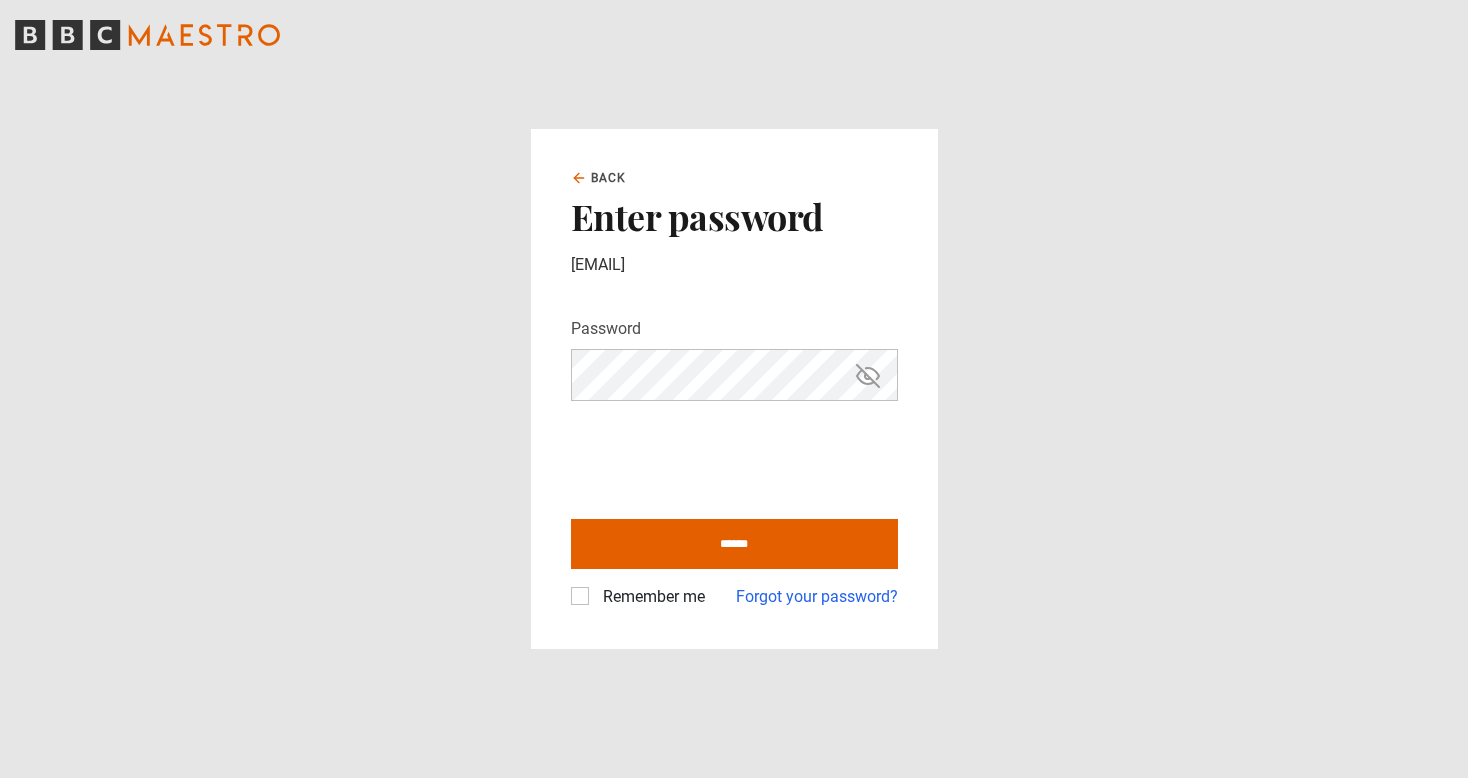 click 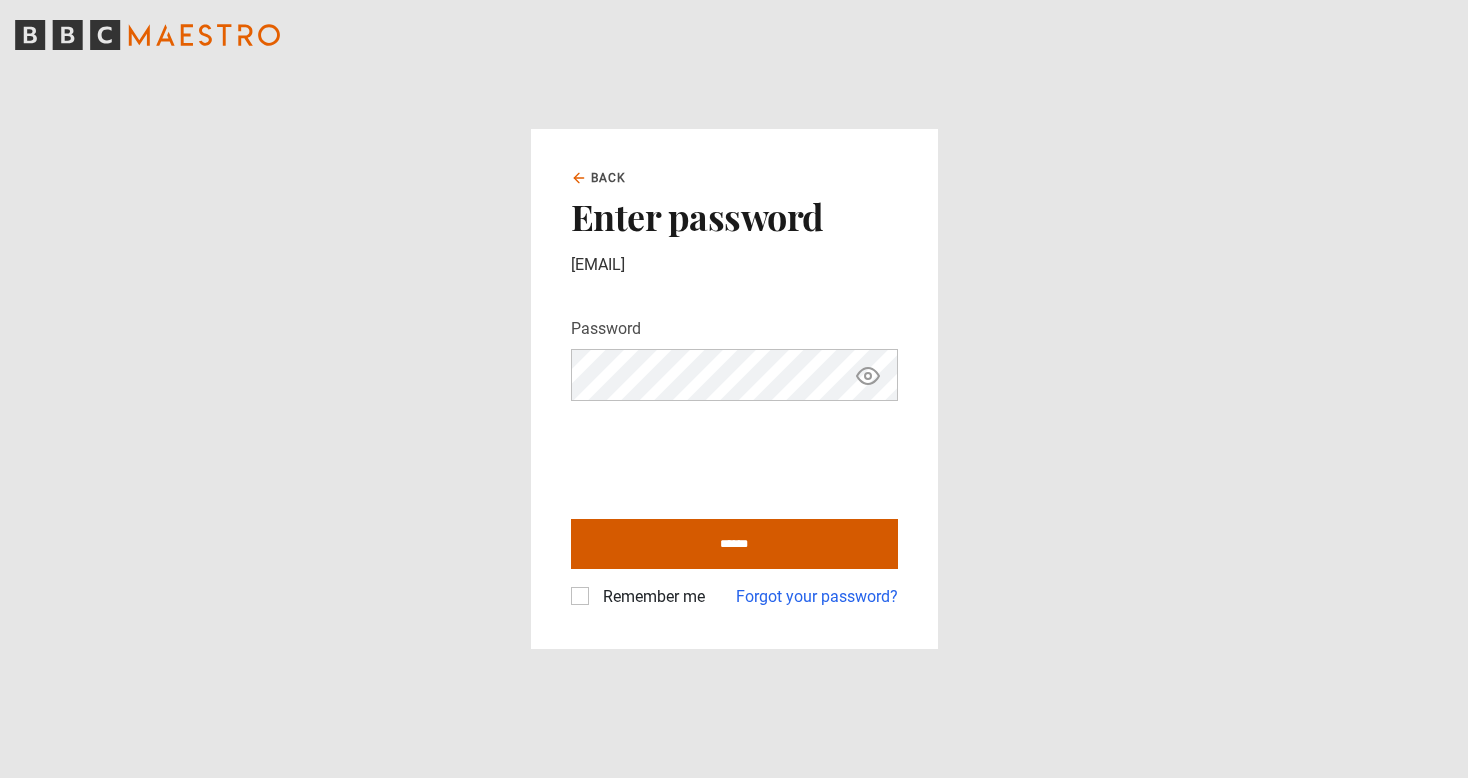 click on "******" at bounding box center [734, 544] 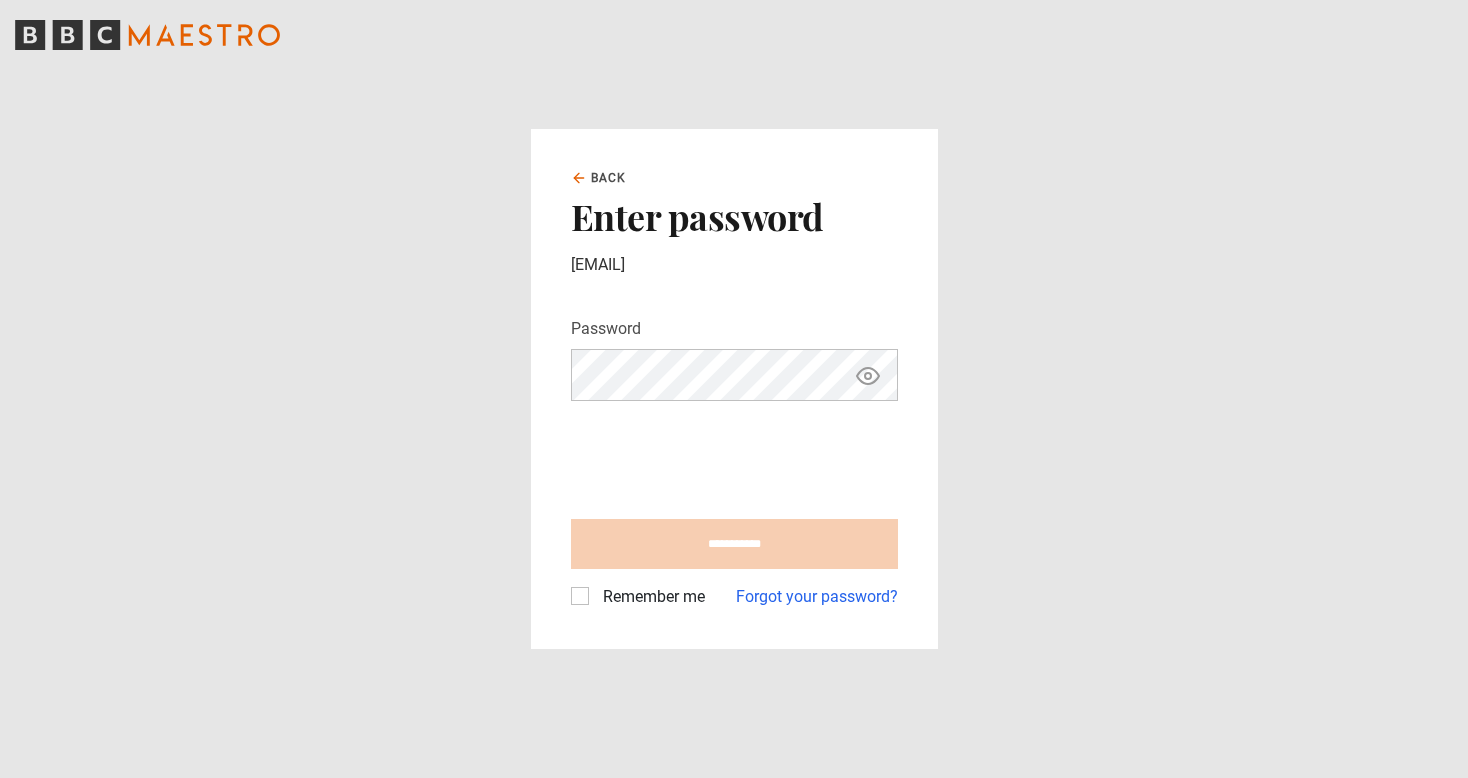 type on "**********" 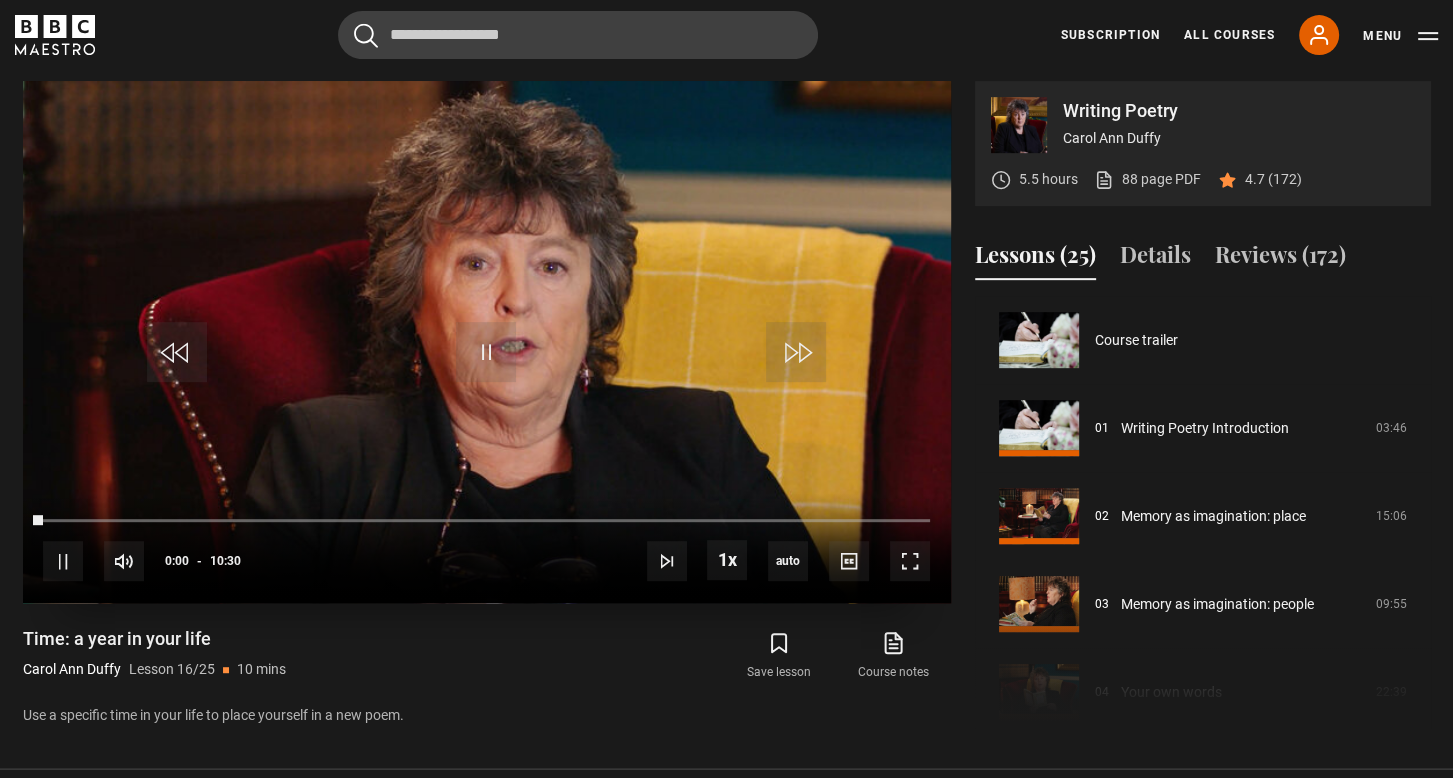 scroll, scrollTop: 848, scrollLeft: 0, axis: vertical 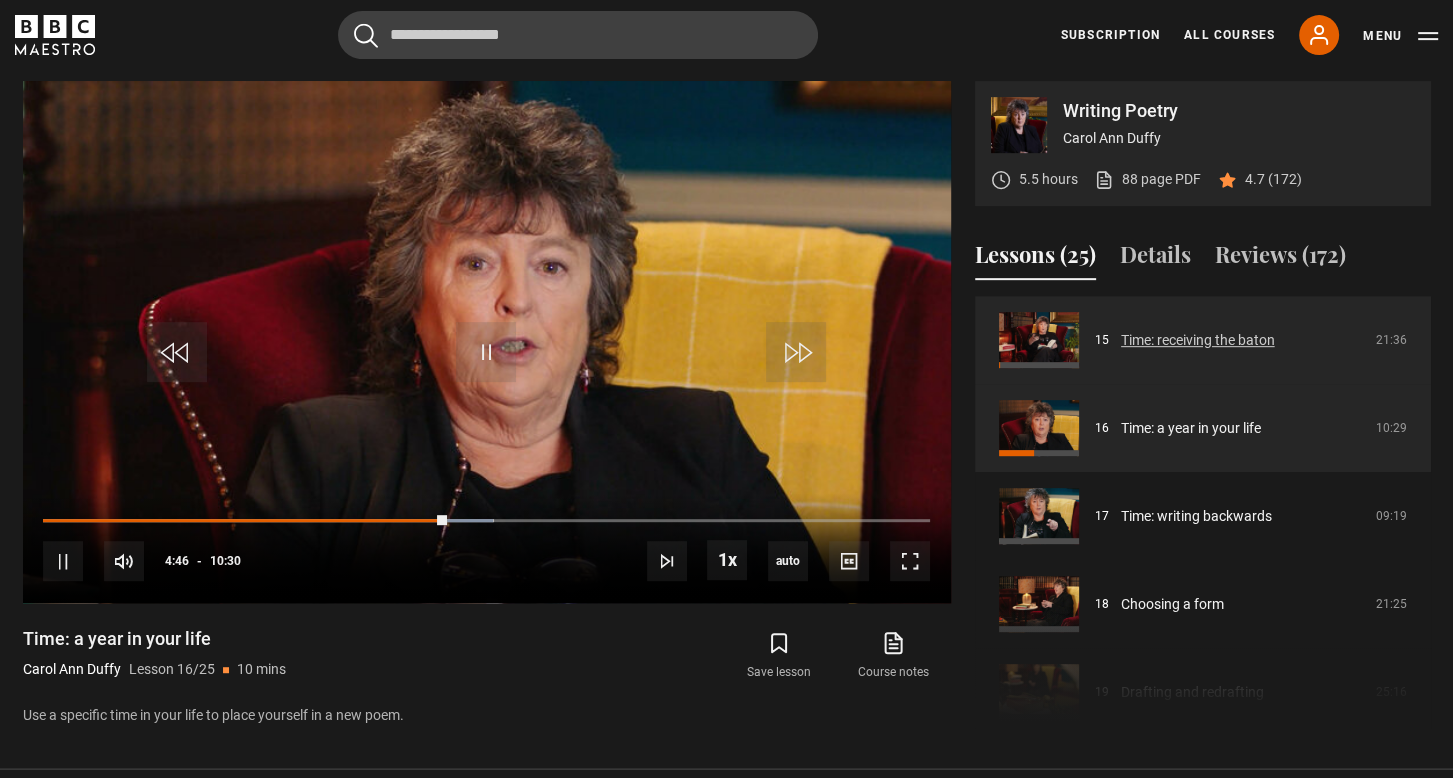 click on "Time: receiving the baton" at bounding box center (1198, 340) 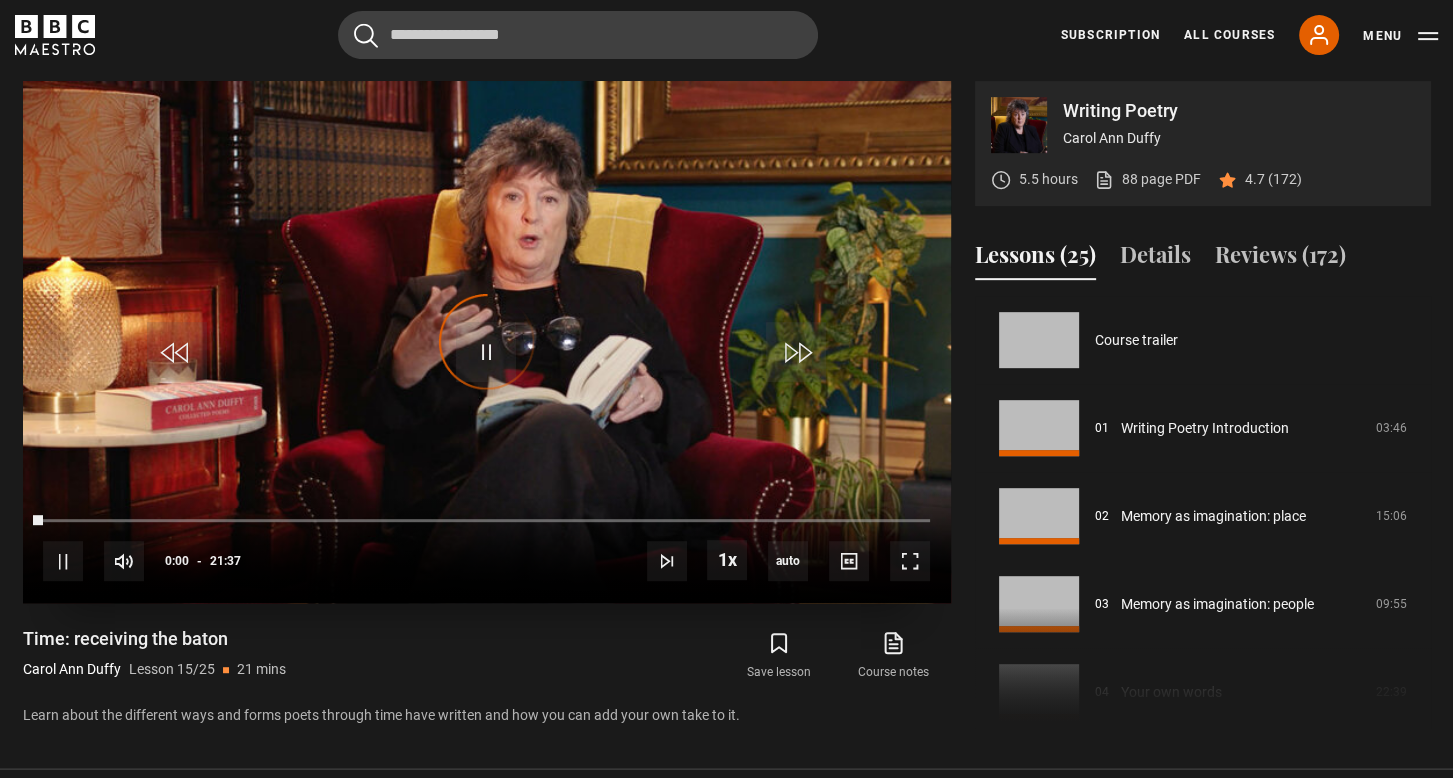 scroll, scrollTop: 0, scrollLeft: 0, axis: both 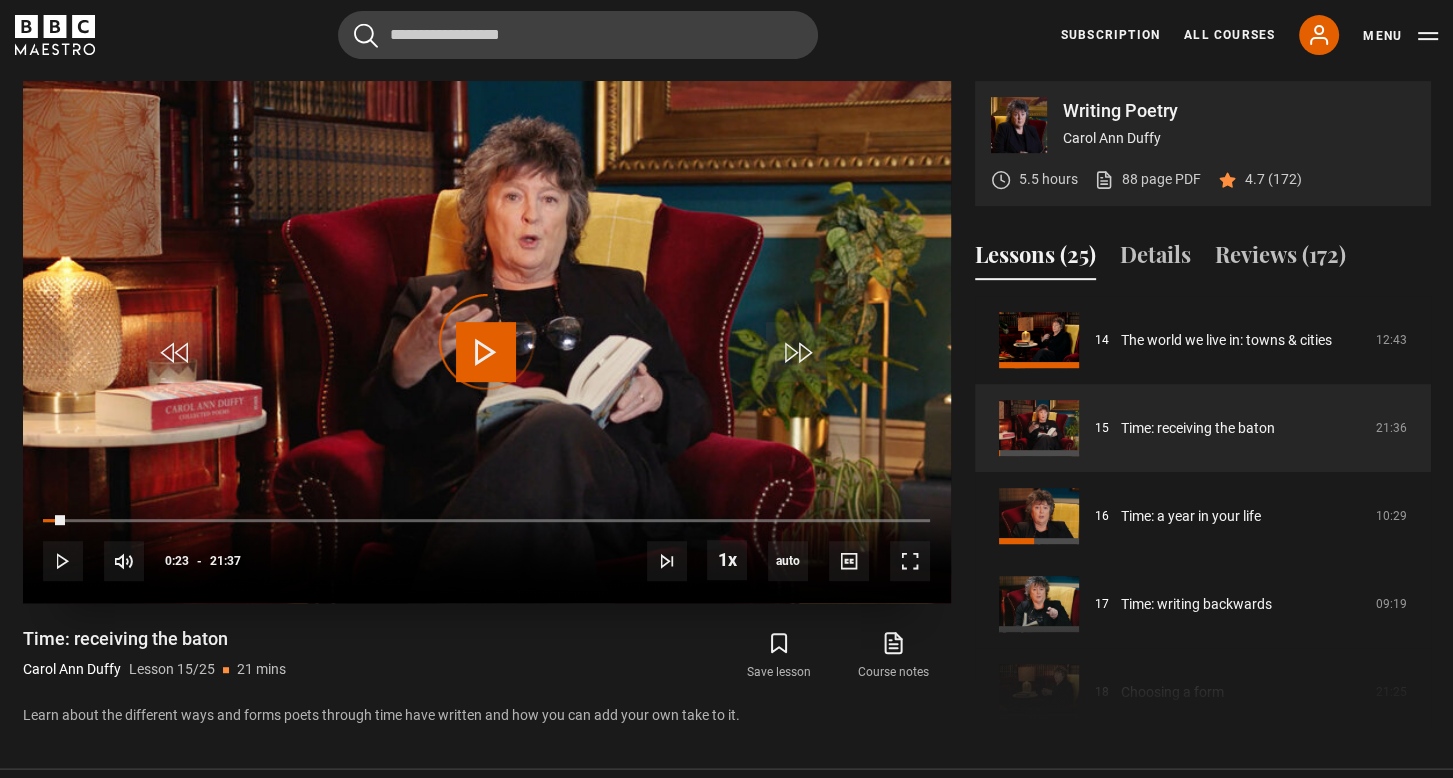 drag, startPoint x: 59, startPoint y: 514, endPoint x: 28, endPoint y: 513, distance: 31.016125 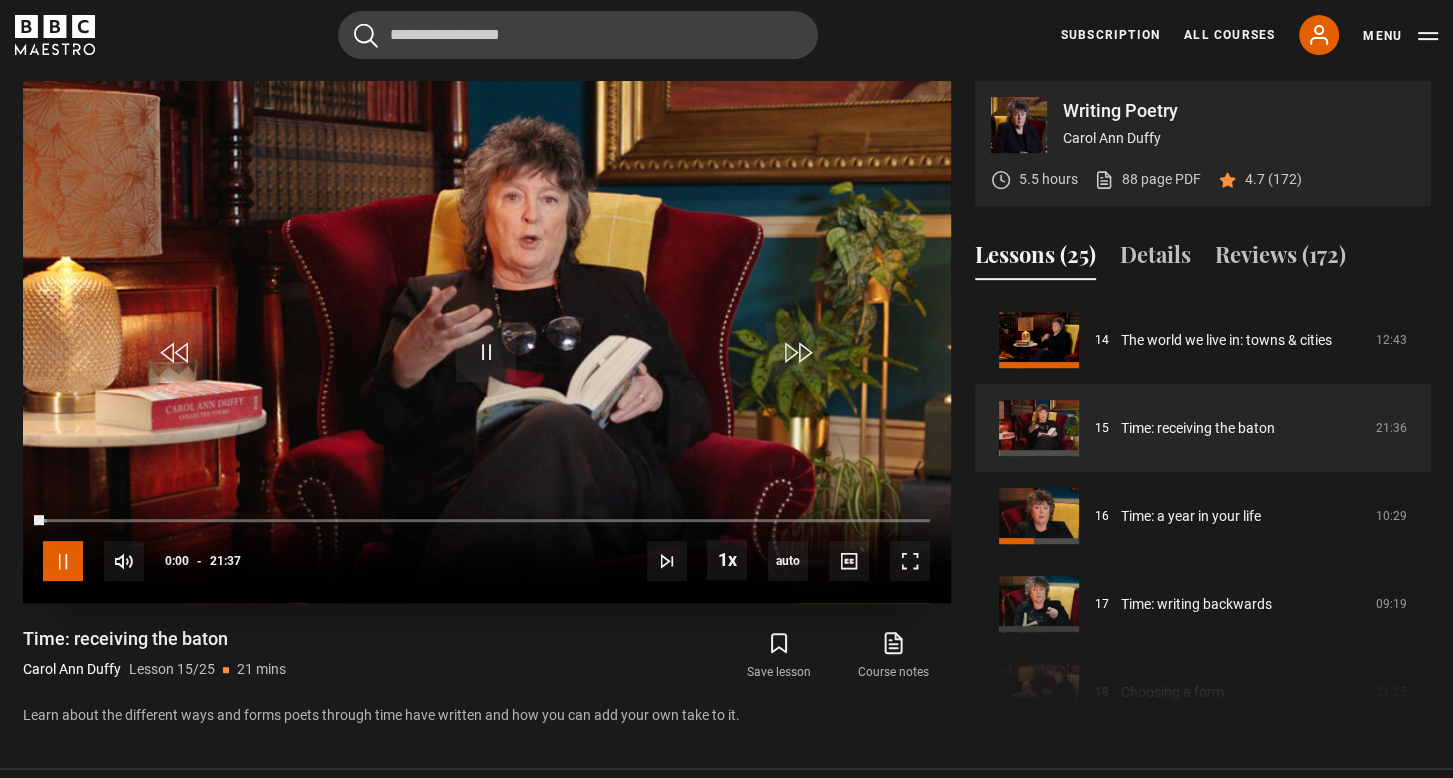click at bounding box center (63, 561) 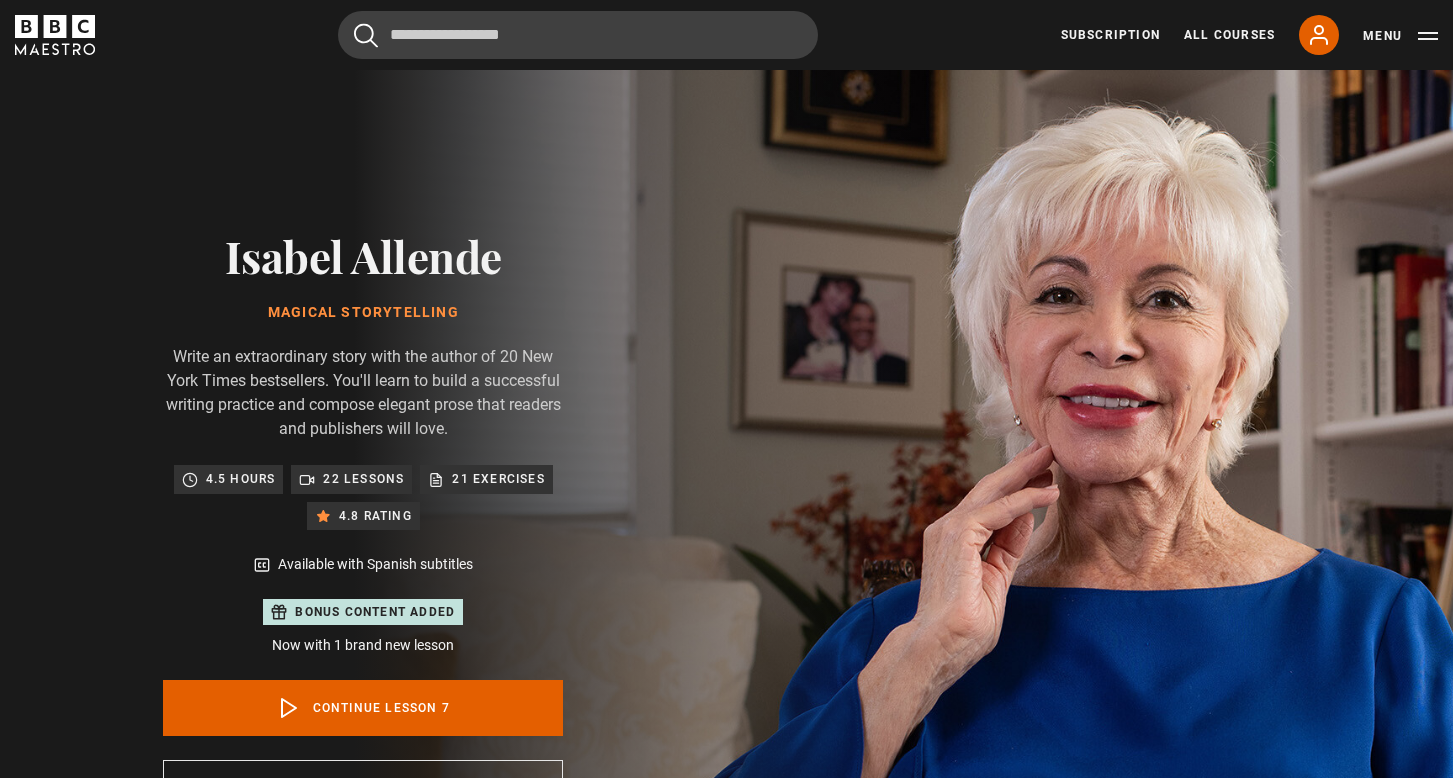 scroll, scrollTop: 0, scrollLeft: 0, axis: both 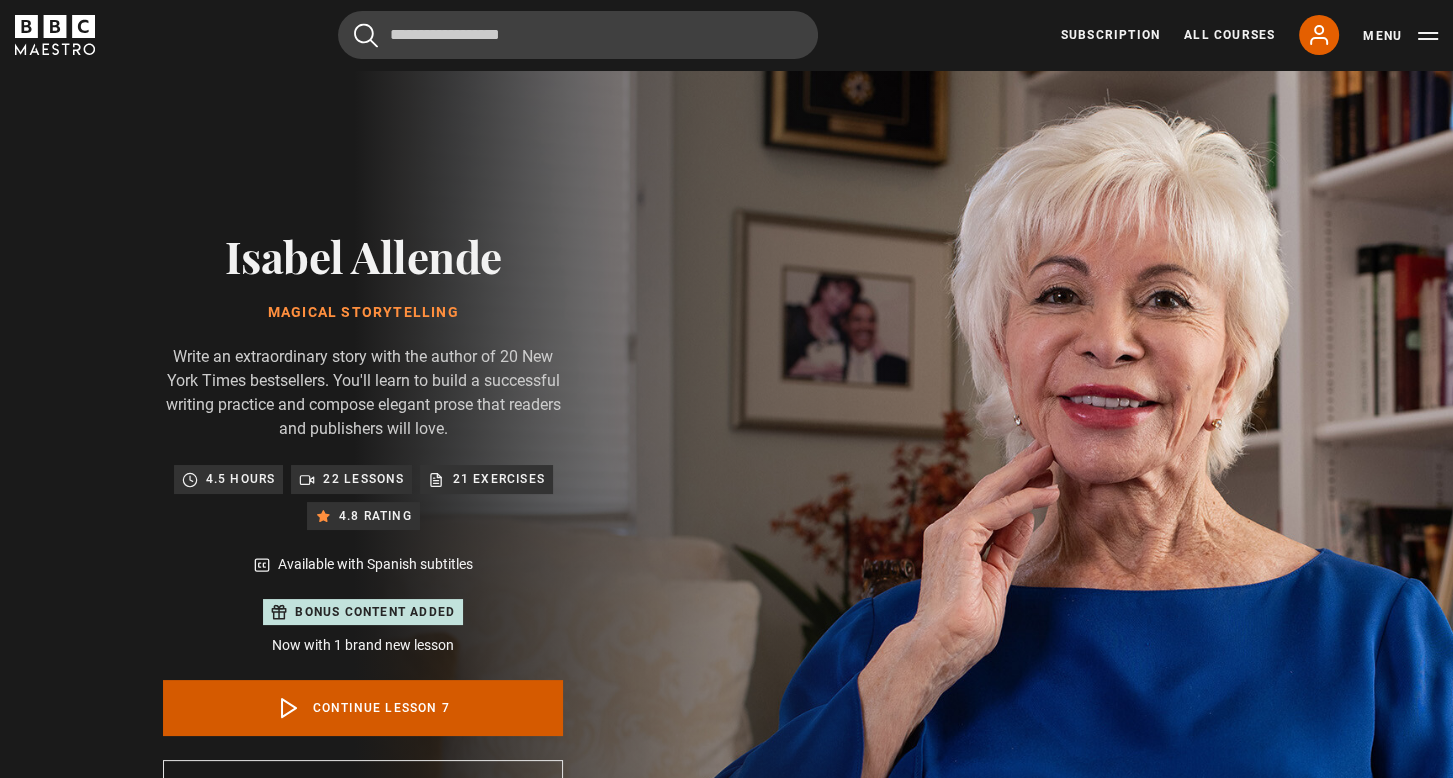 click on "Continue lesson 7" at bounding box center [363, 708] 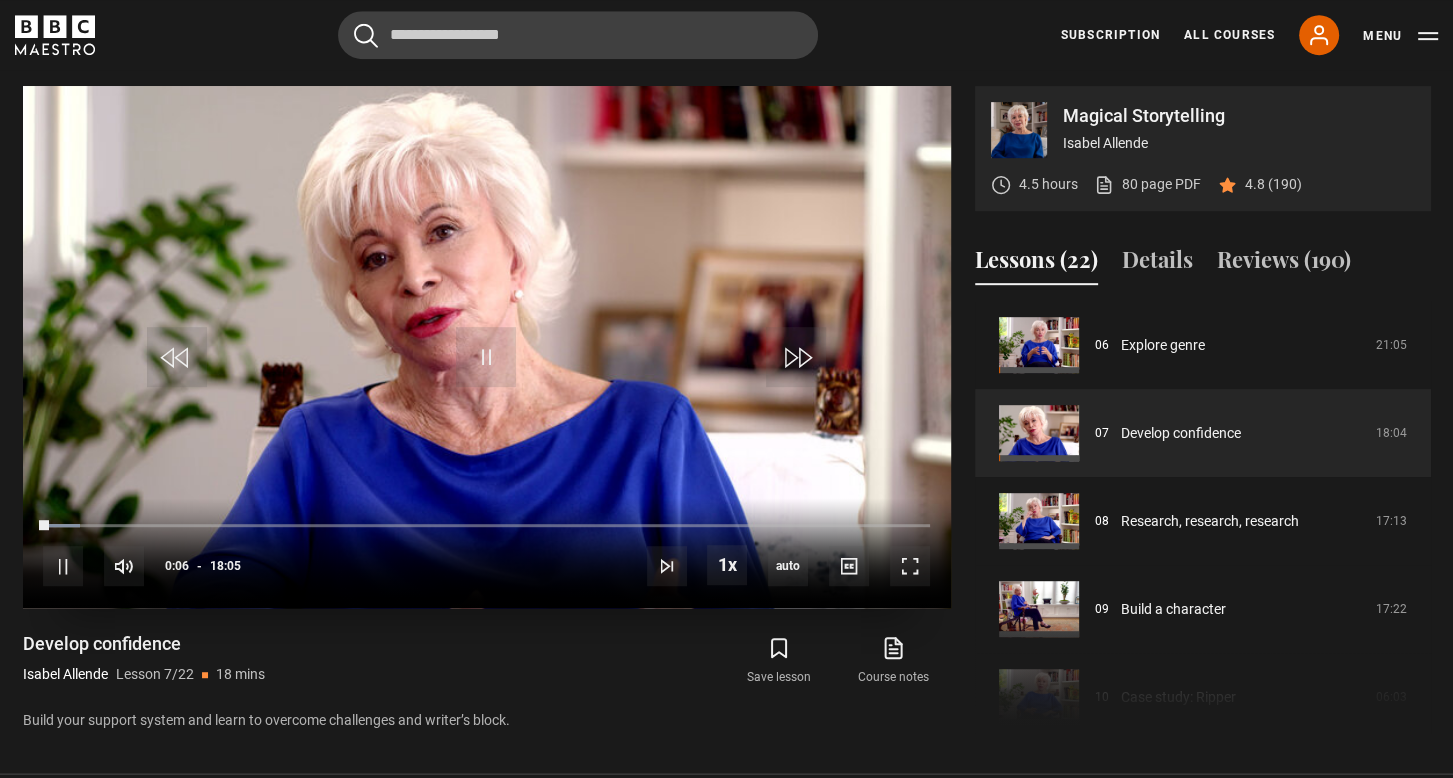 scroll, scrollTop: 1136, scrollLeft: 0, axis: vertical 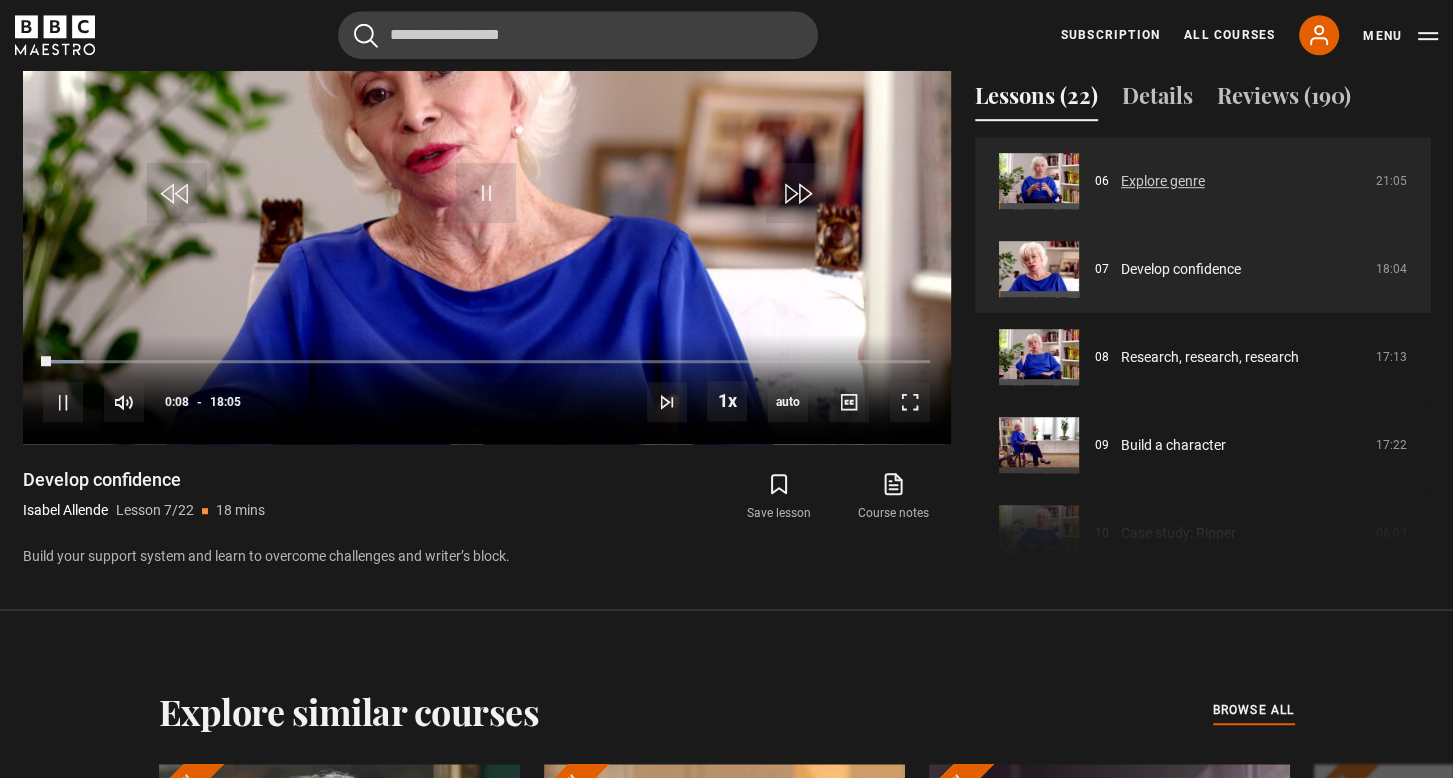 click on "Explore genre" at bounding box center [1163, 181] 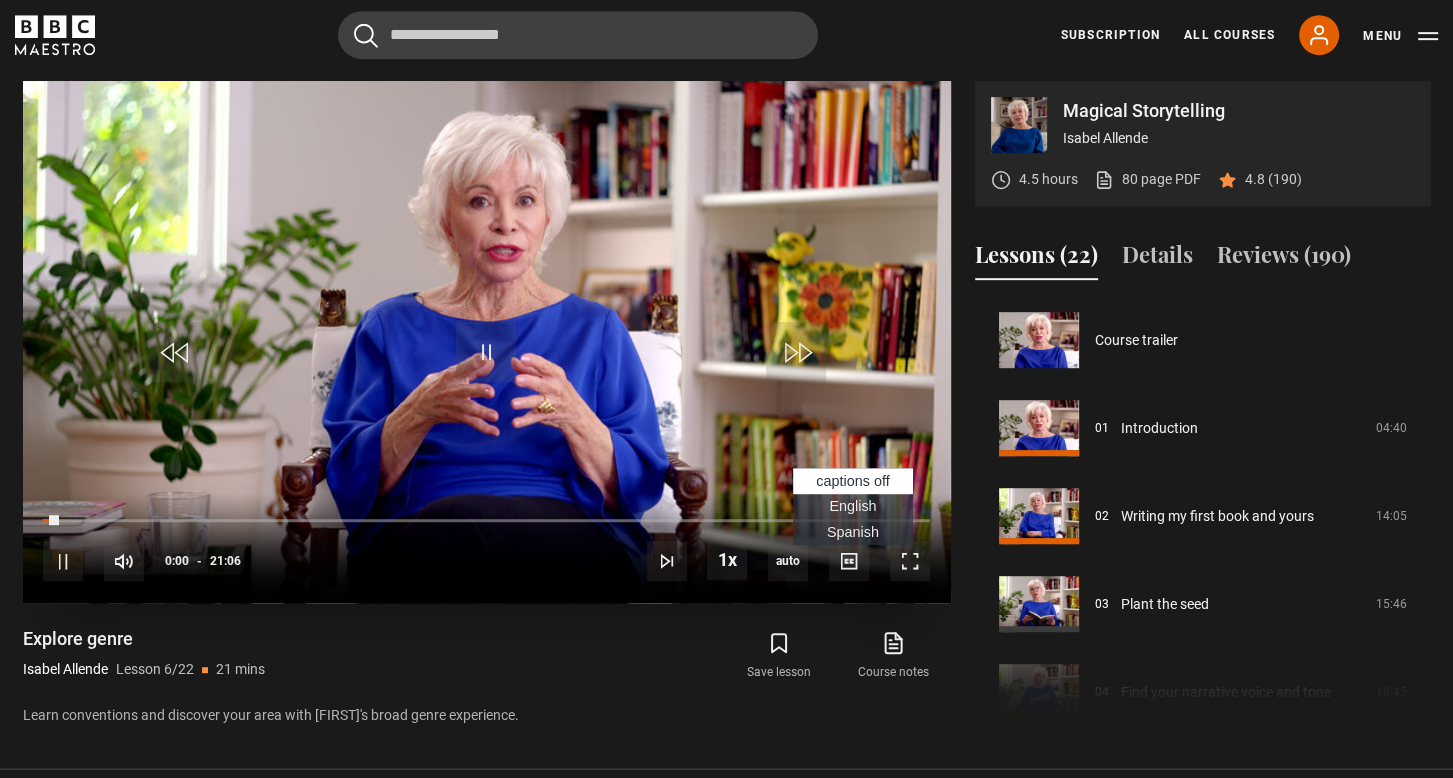 scroll, scrollTop: 977, scrollLeft: 0, axis: vertical 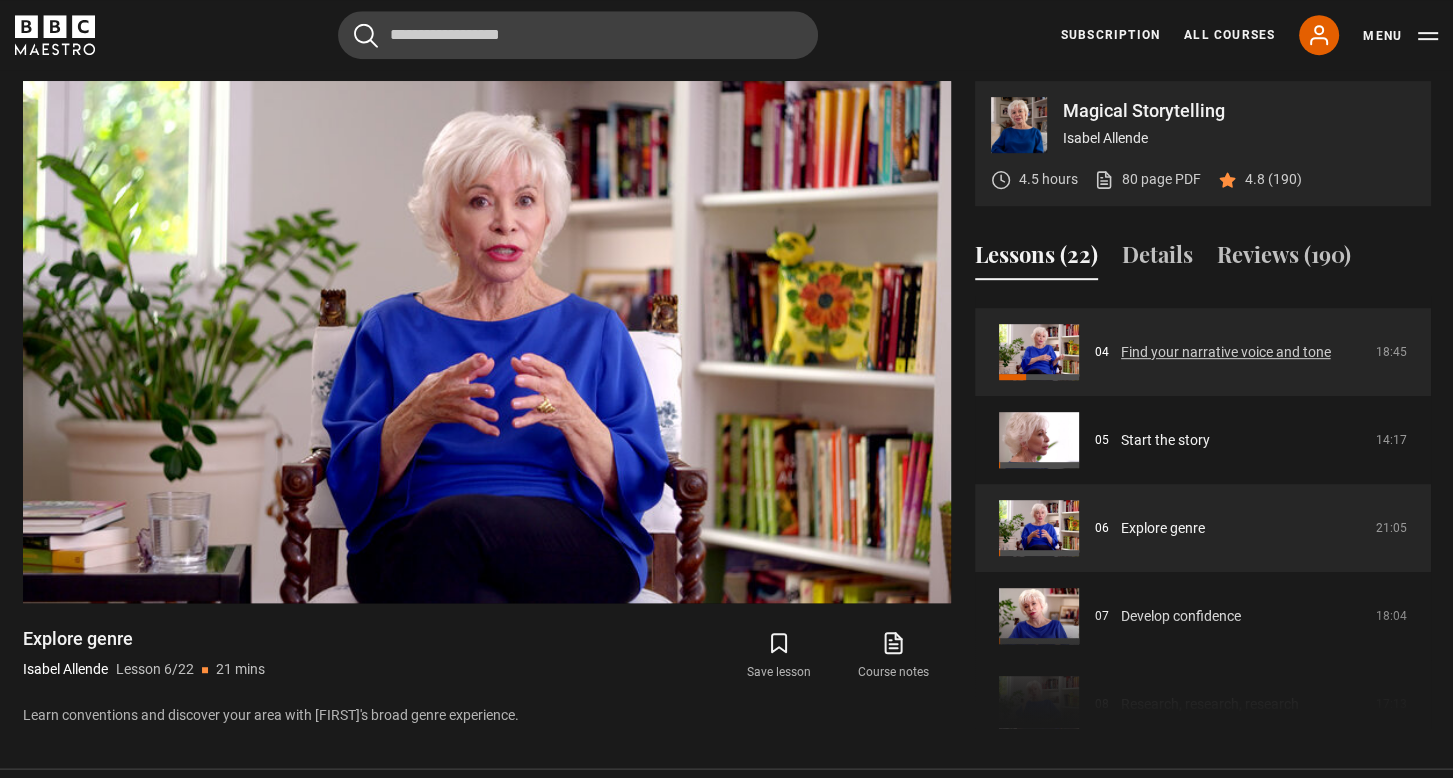 click on "Find your narrative voice and tone" at bounding box center [1226, 352] 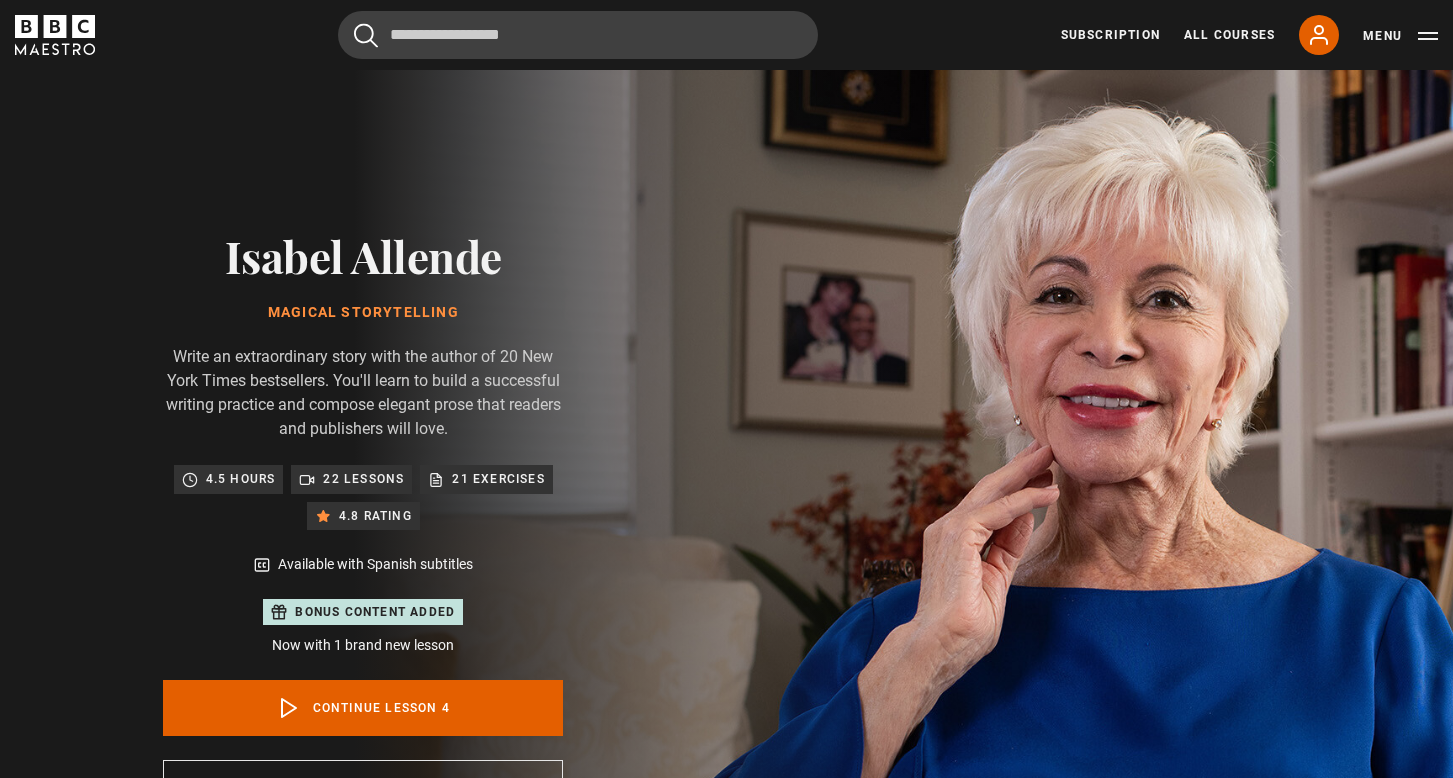 scroll, scrollTop: 977, scrollLeft: 0, axis: vertical 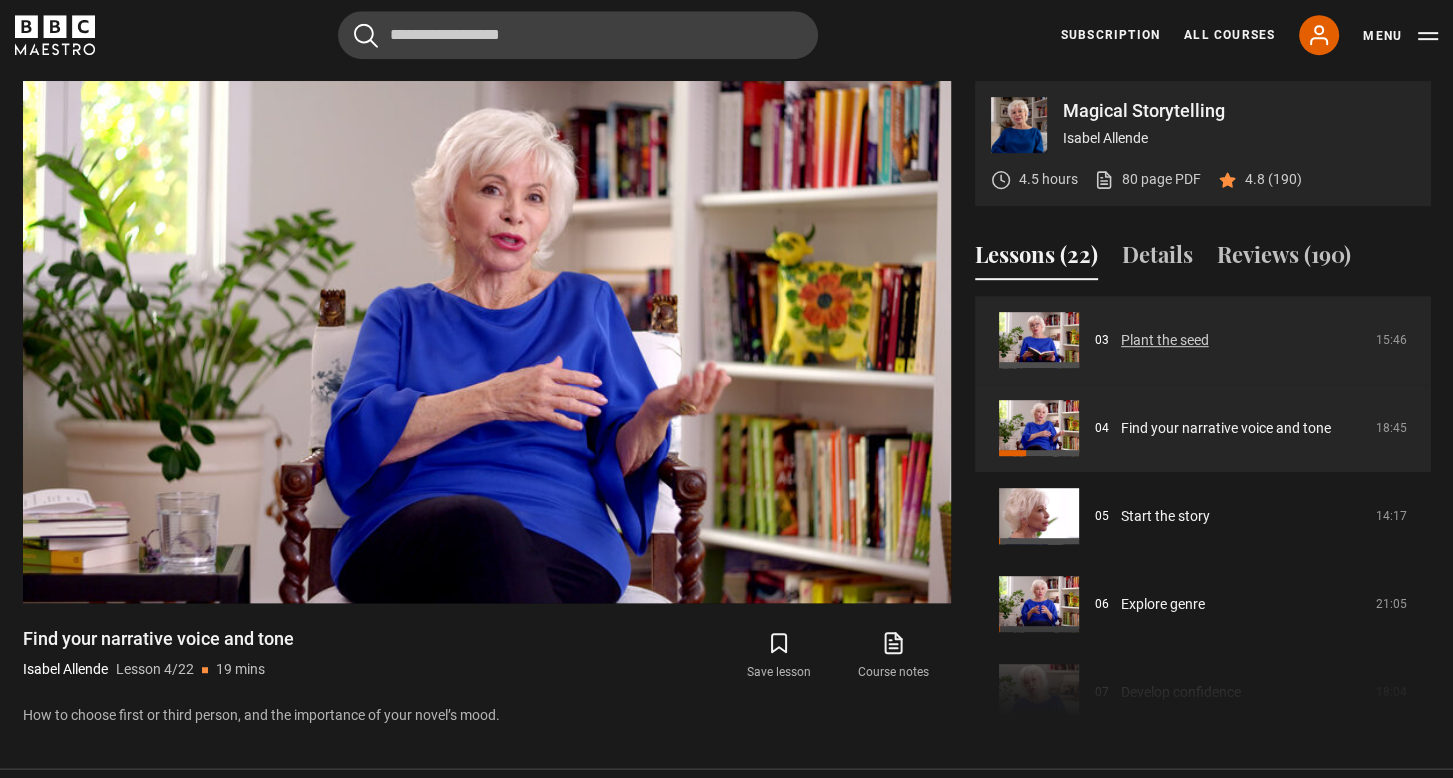 click on "Plant the seed" at bounding box center [1165, 340] 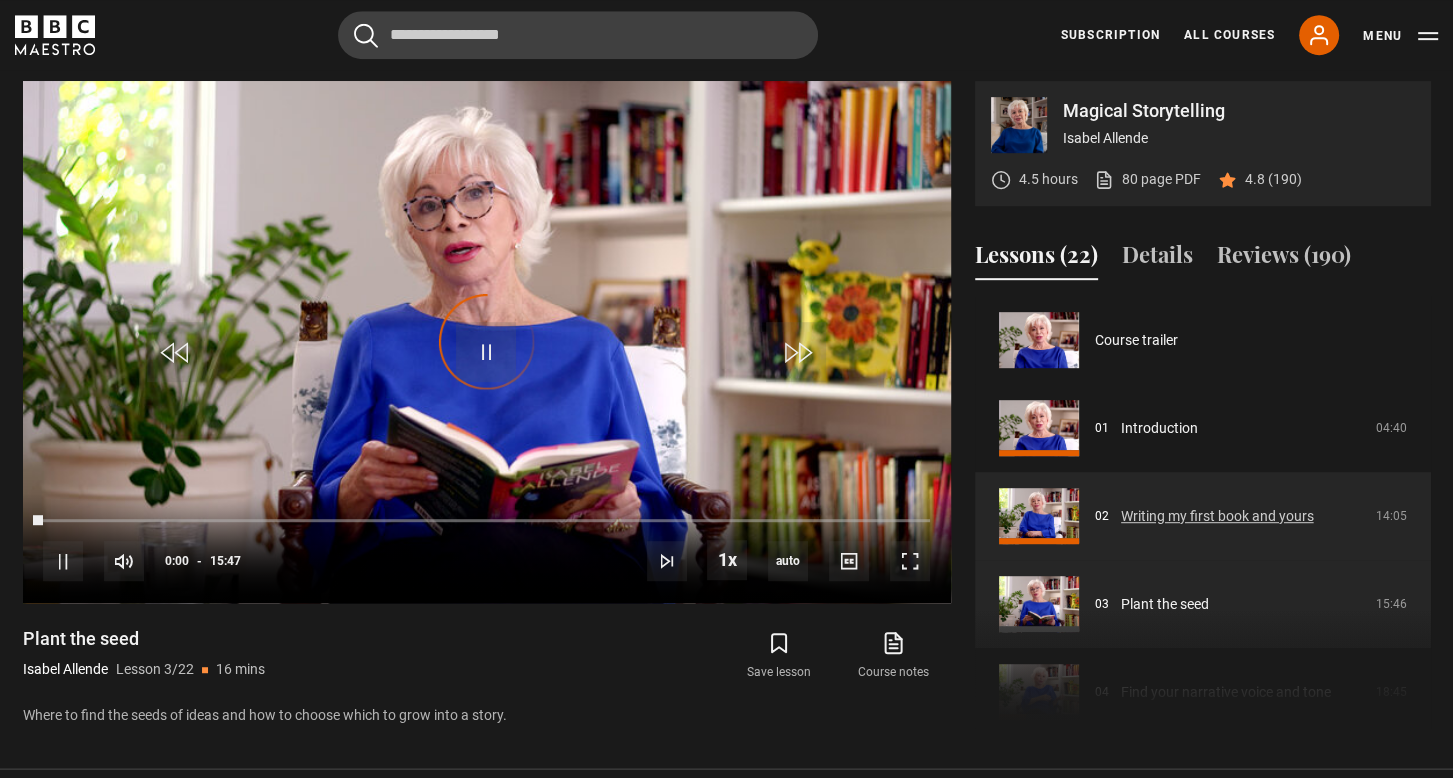 scroll, scrollTop: 977, scrollLeft: 0, axis: vertical 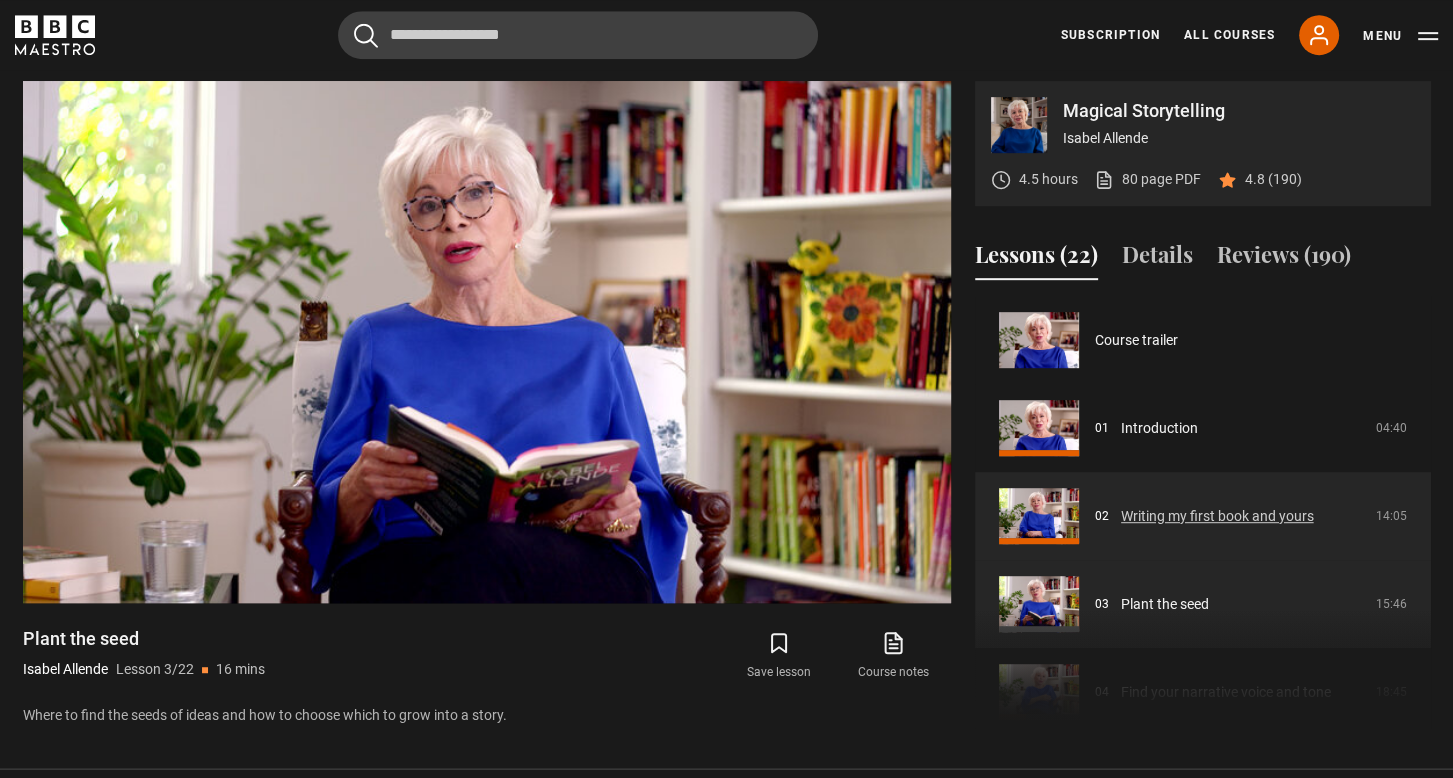 click on "Writing my first book and yours" at bounding box center [1217, 516] 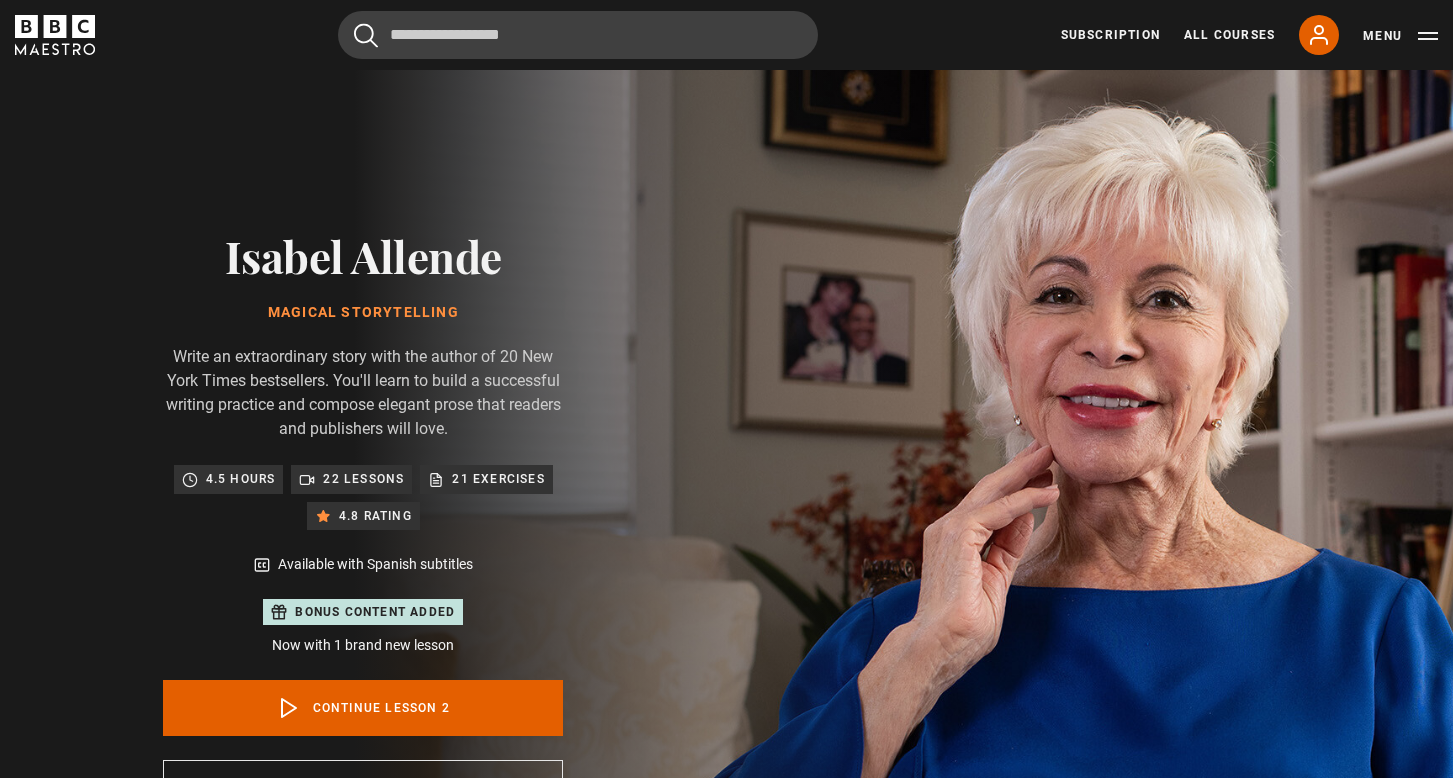 scroll, scrollTop: 977, scrollLeft: 0, axis: vertical 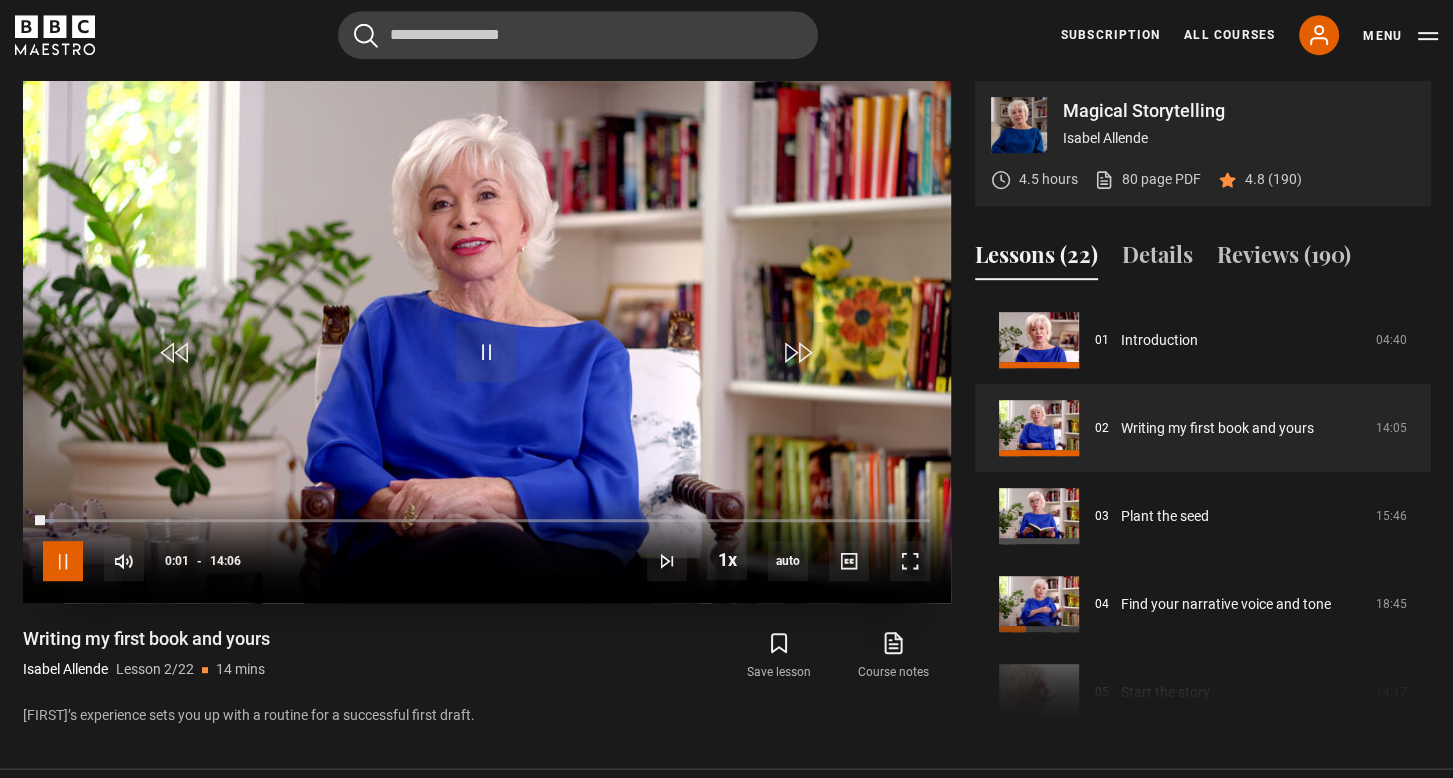 click at bounding box center [63, 561] 